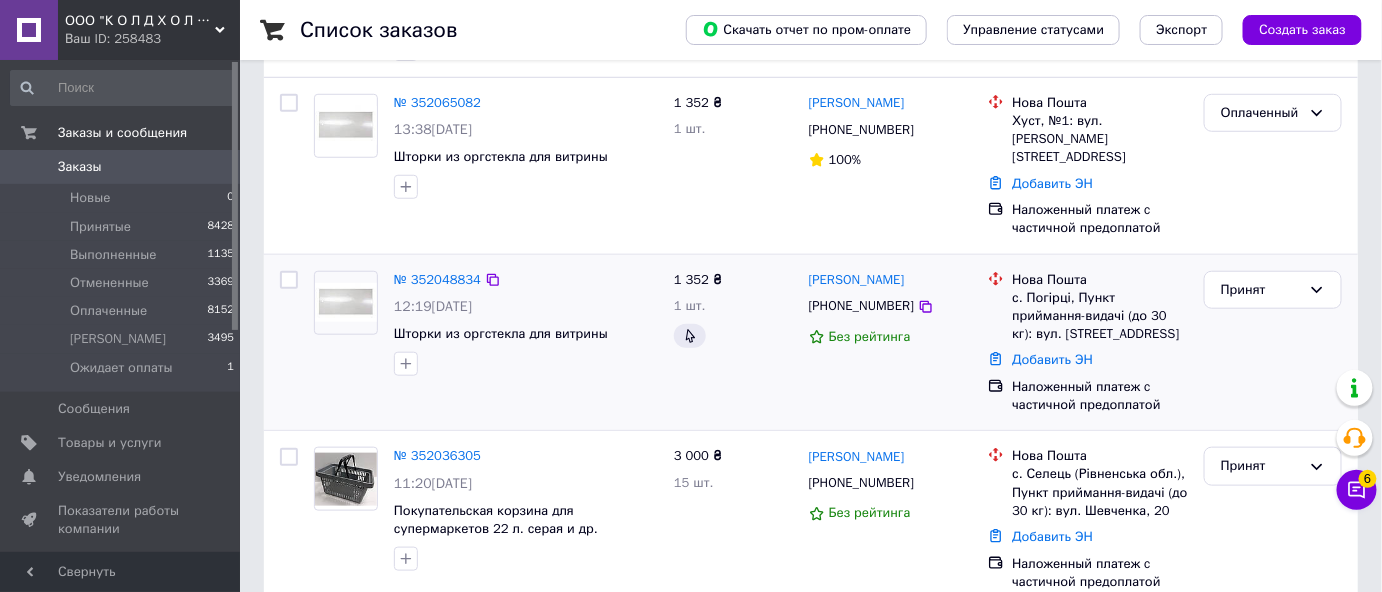 scroll, scrollTop: 454, scrollLeft: 0, axis: vertical 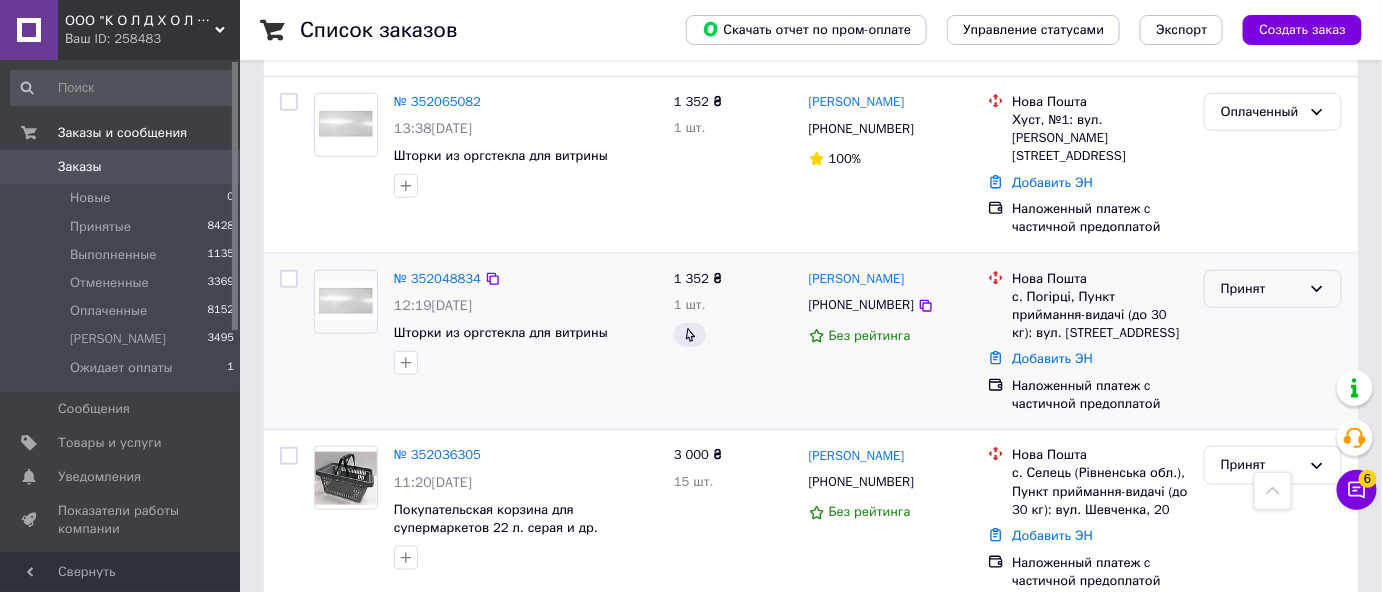 click on "Принят" at bounding box center (1261, 289) 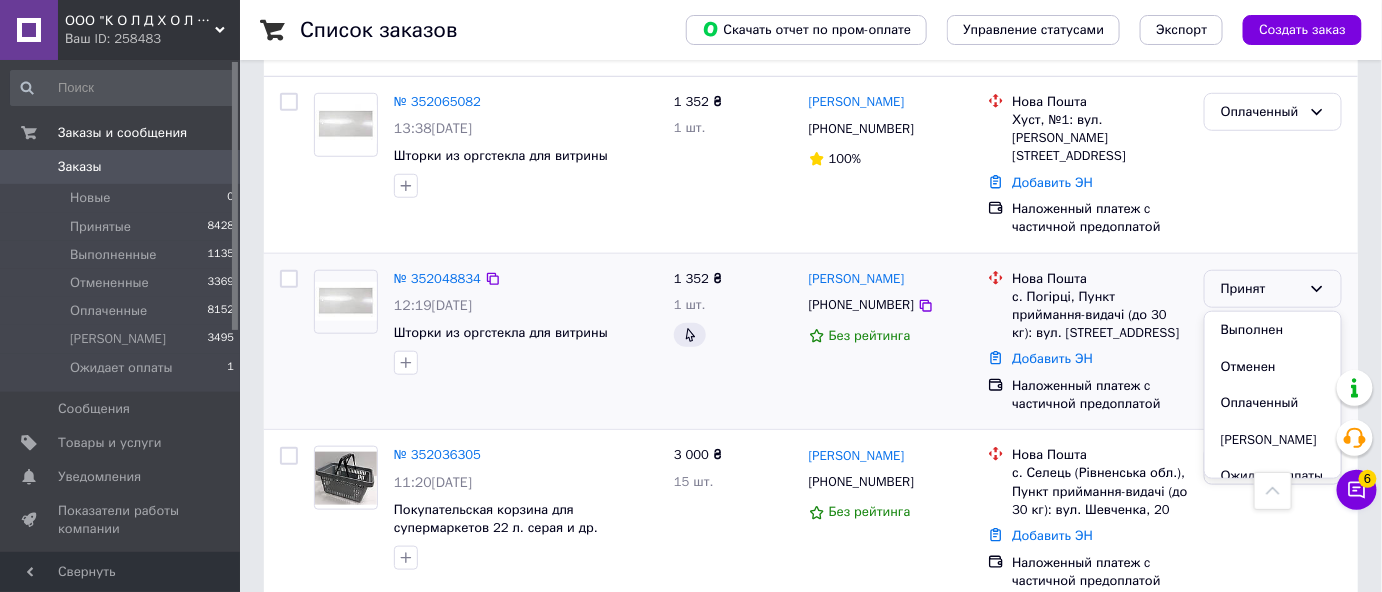 drag, startPoint x: 1243, startPoint y: 380, endPoint x: 1144, endPoint y: 384, distance: 99.08077 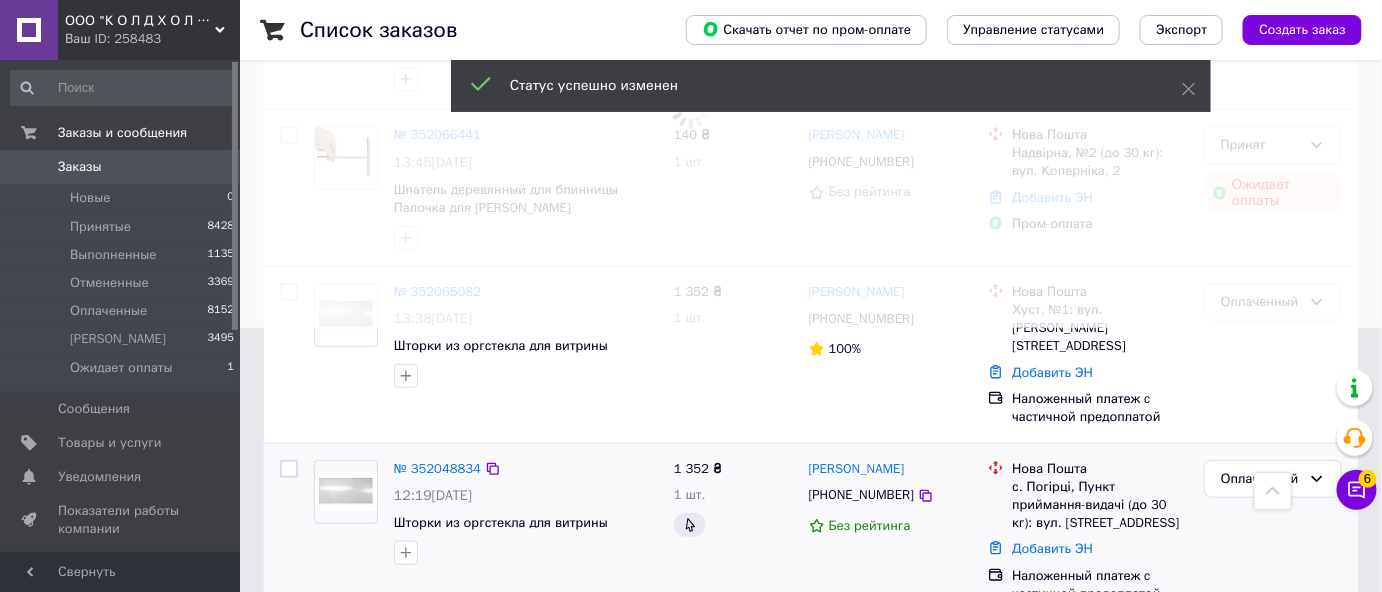 scroll, scrollTop: 181, scrollLeft: 0, axis: vertical 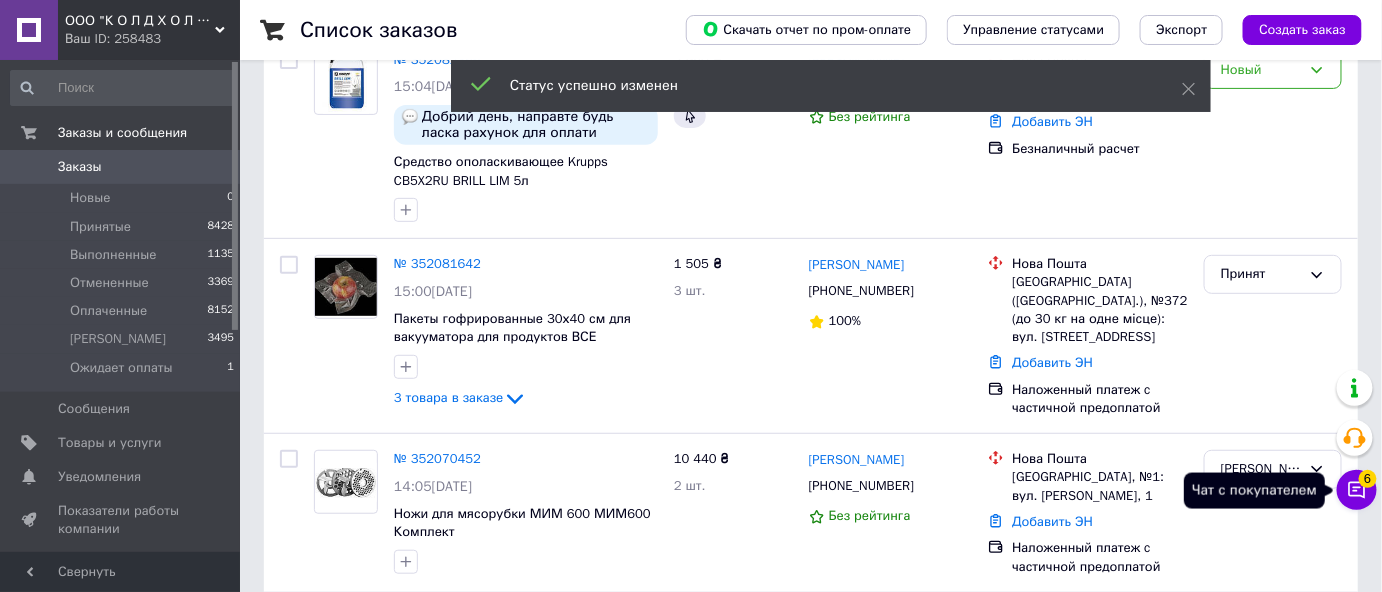 click 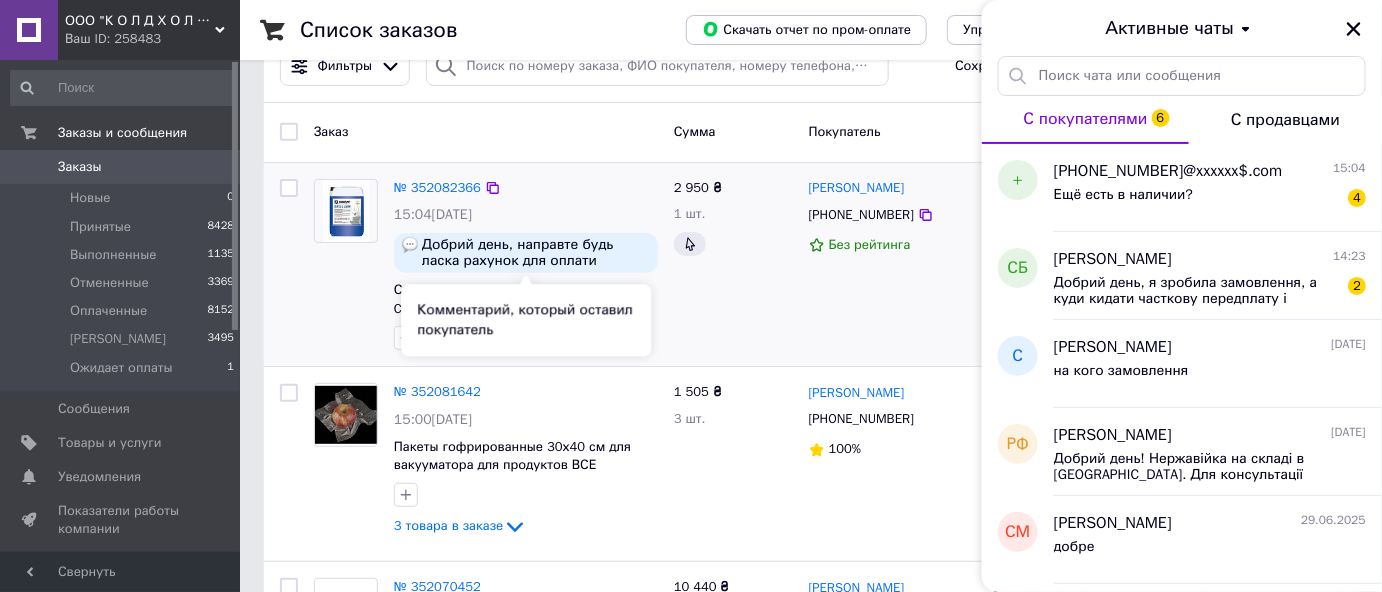 scroll, scrollTop: 0, scrollLeft: 0, axis: both 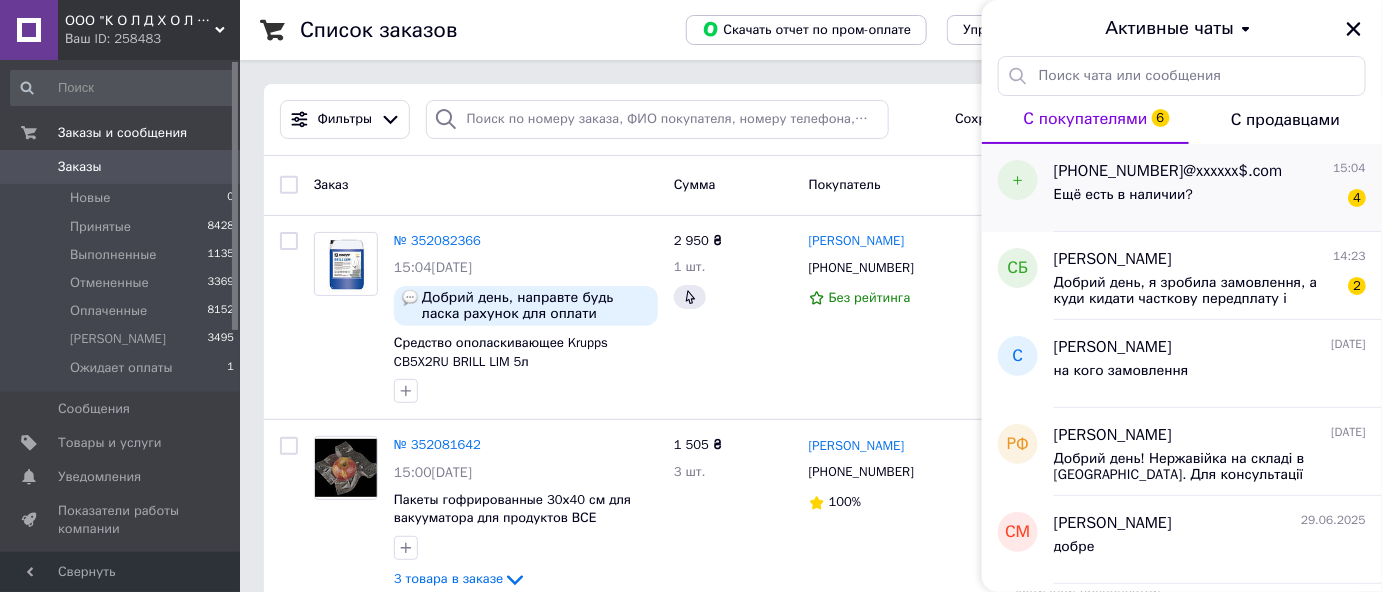 click on "[PHONE_NUMBER]@xxxxxx$.com" at bounding box center [1168, 171] 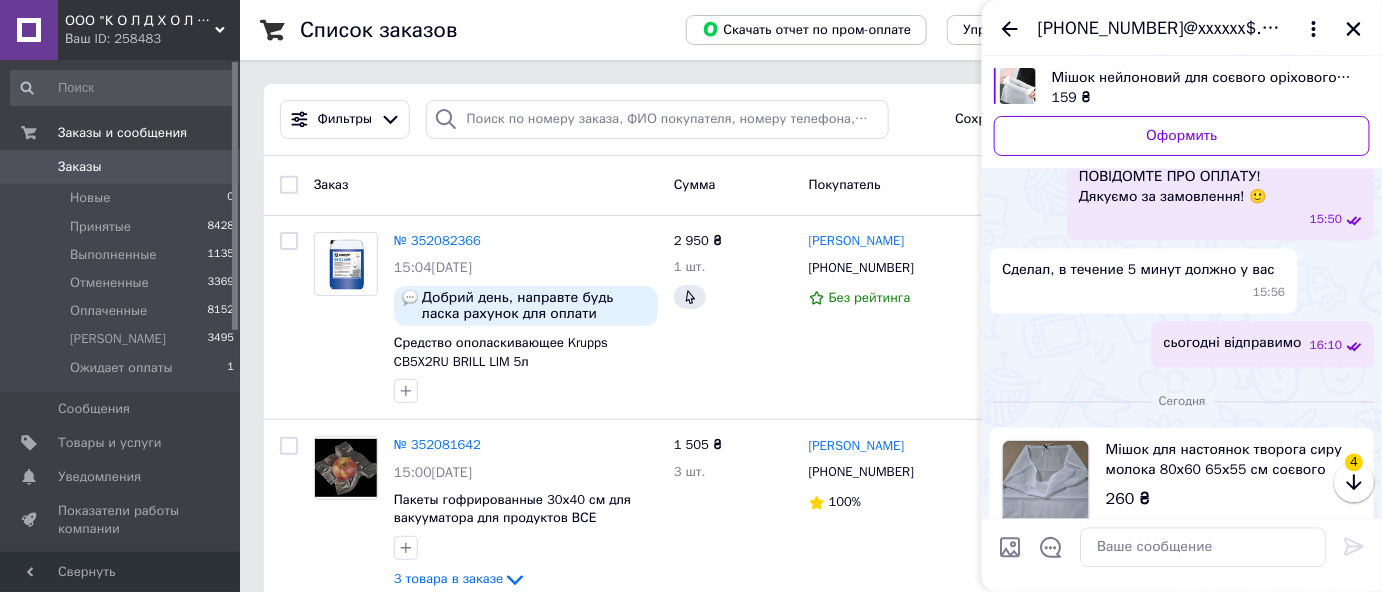 scroll, scrollTop: 1483, scrollLeft: 0, axis: vertical 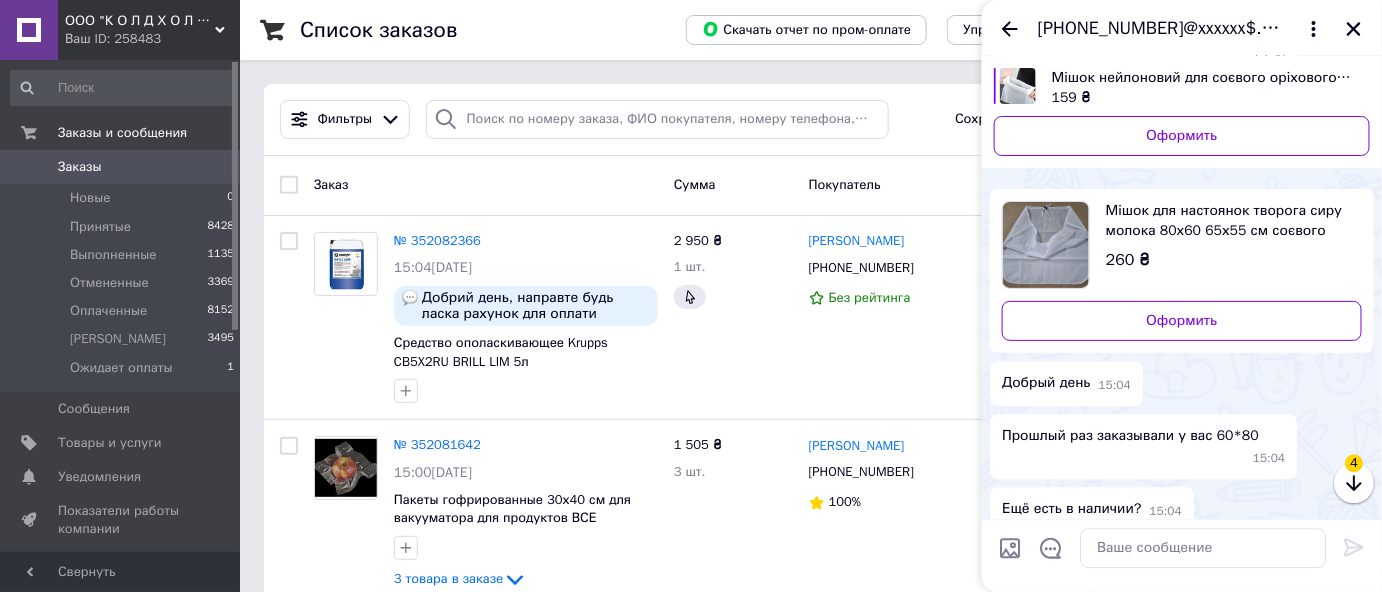 click on "[PHONE_NUMBER]@xxxxxx$.com" at bounding box center [1182, 28] 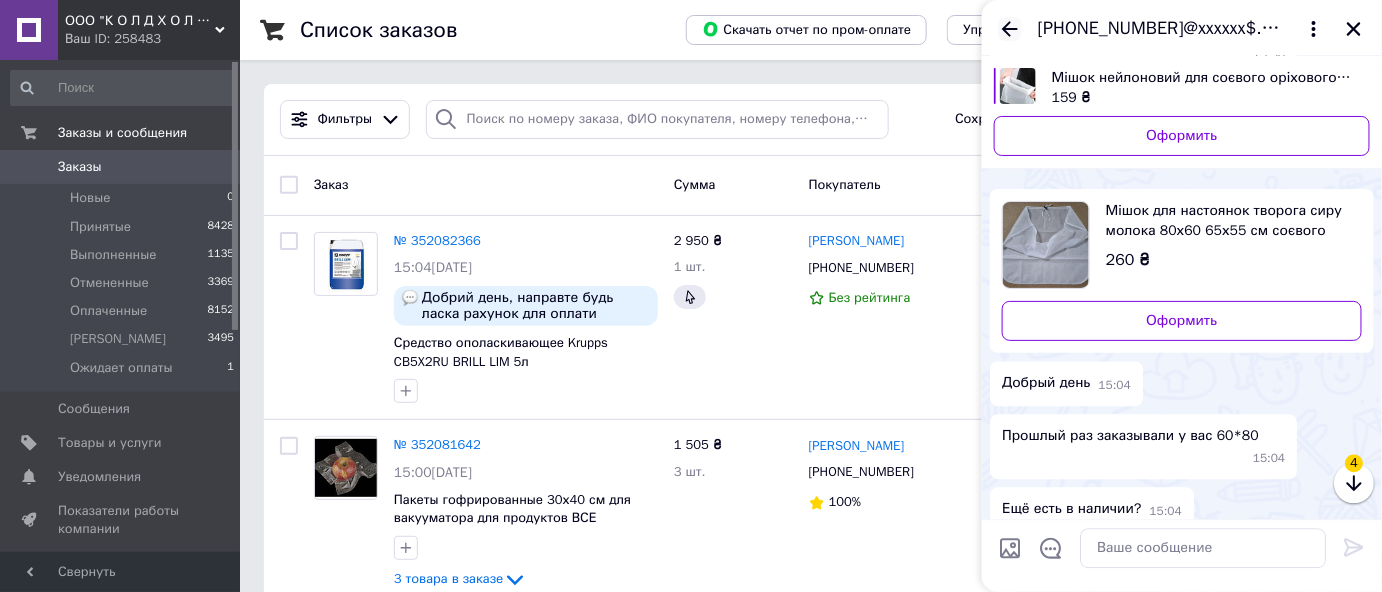 click 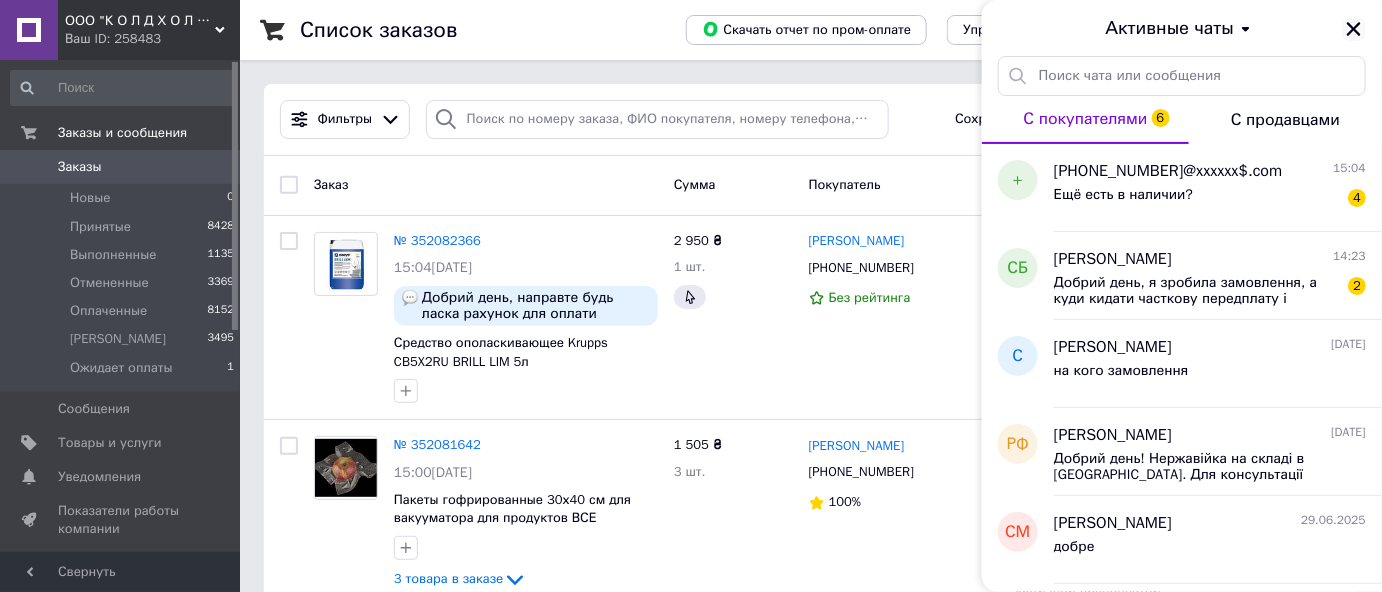 click 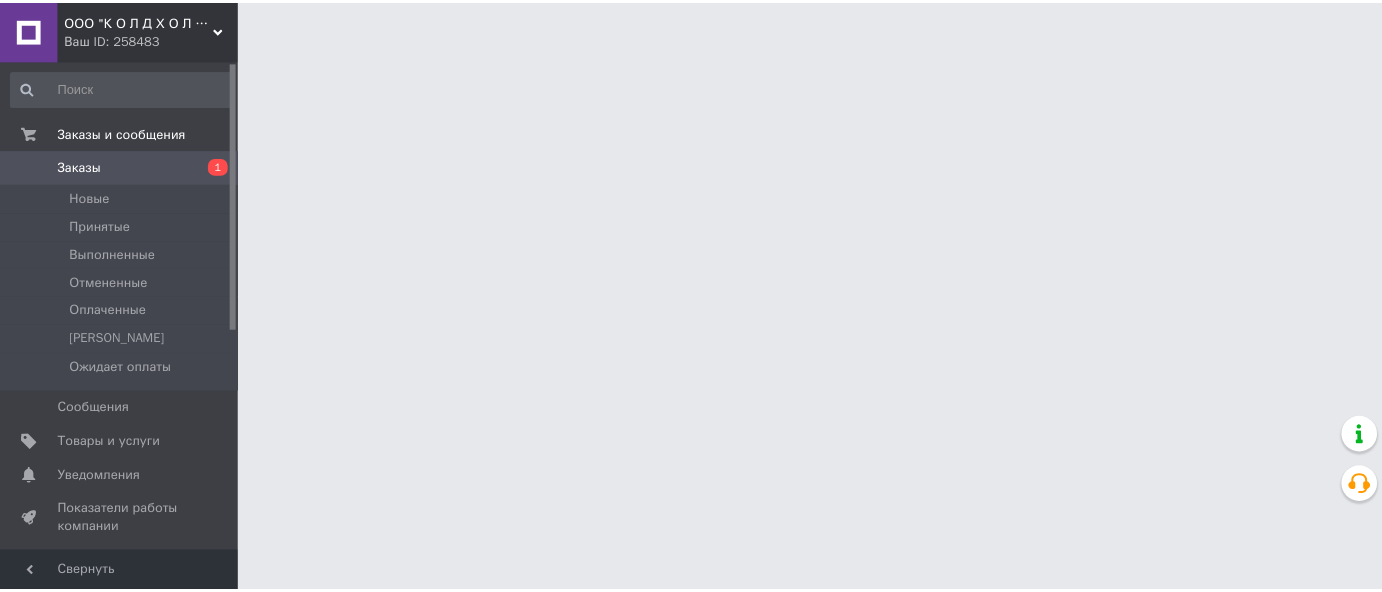 scroll, scrollTop: 0, scrollLeft: 0, axis: both 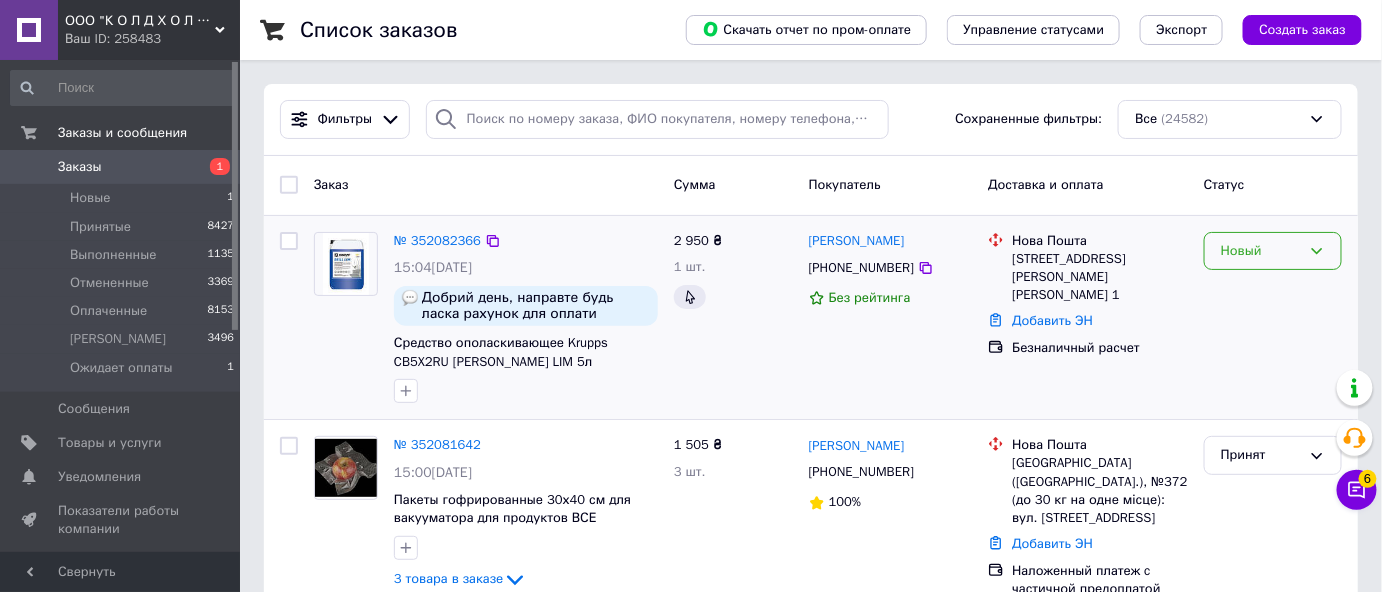 click on "Новый" at bounding box center [1261, 251] 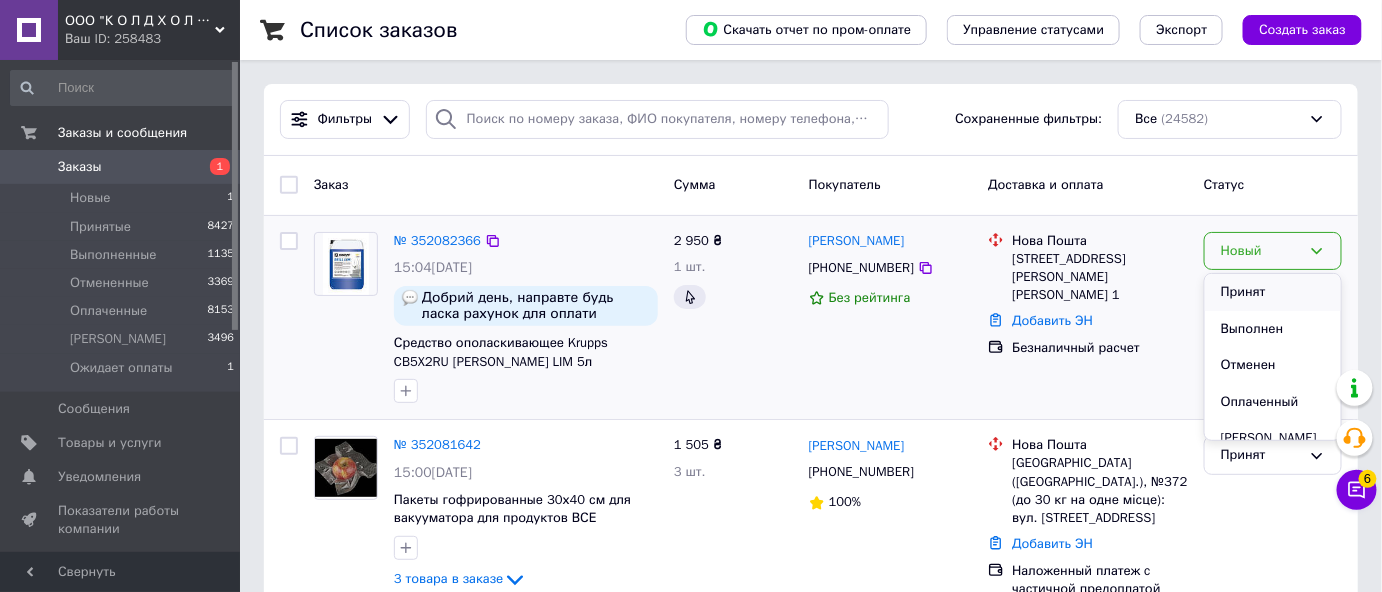click on "Принят" at bounding box center [1273, 292] 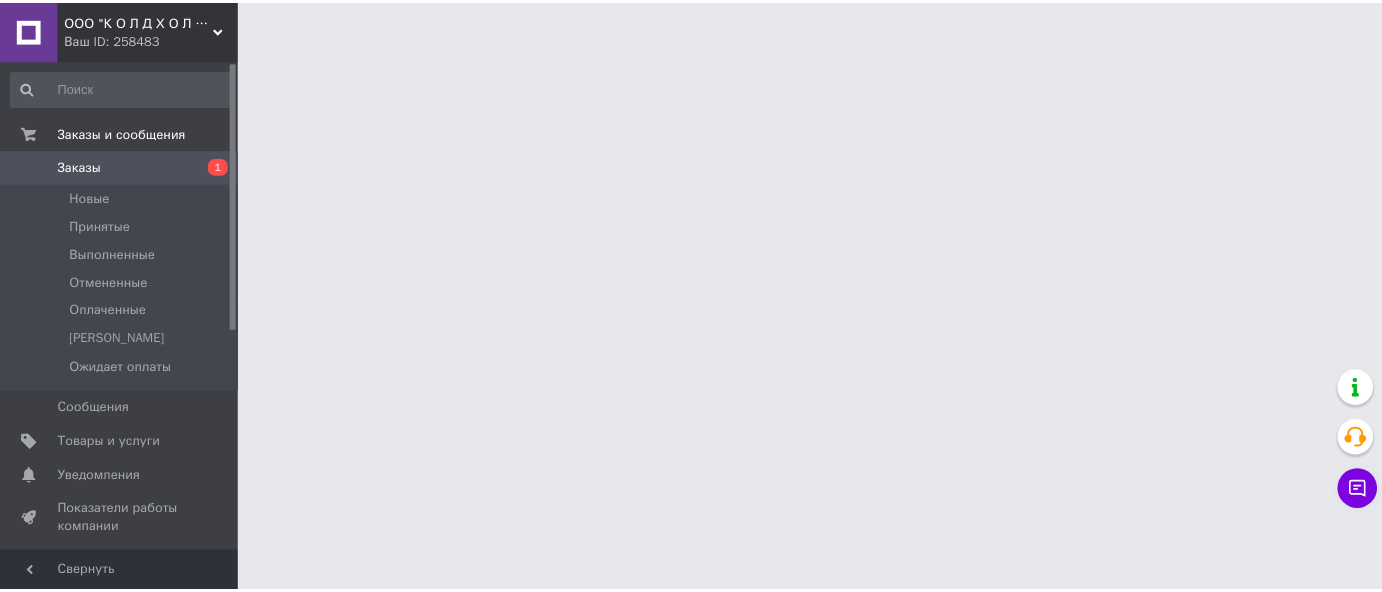 scroll, scrollTop: 0, scrollLeft: 0, axis: both 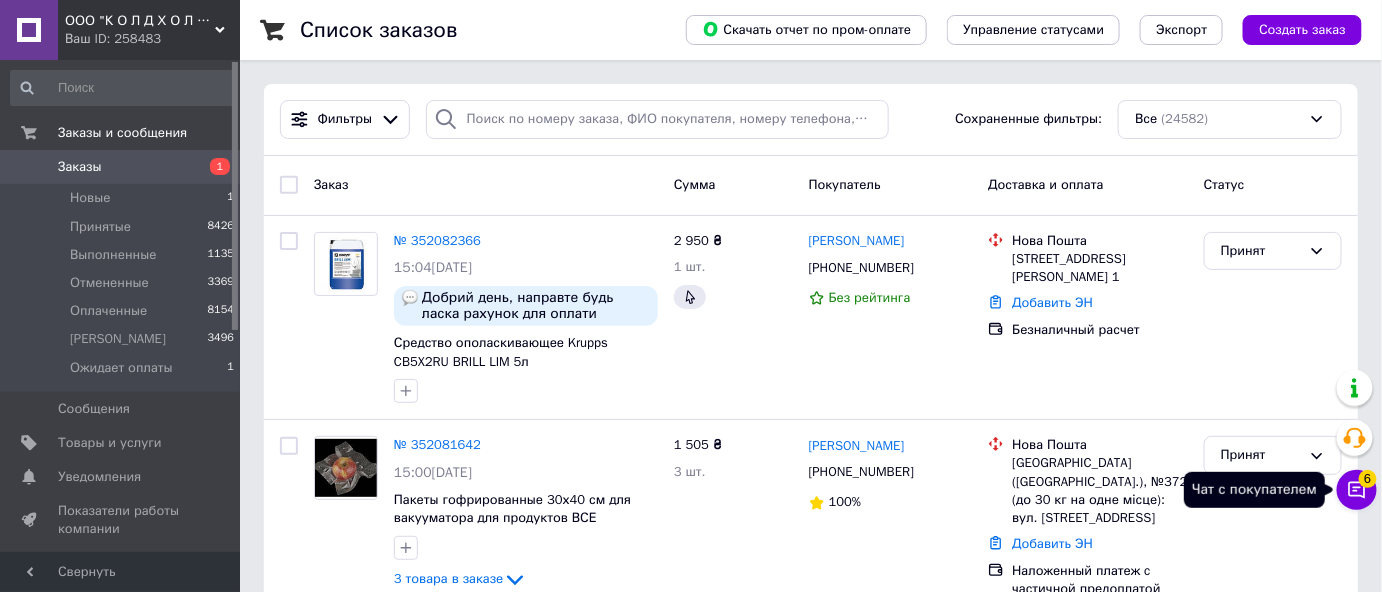 click on "6" at bounding box center (1368, 479) 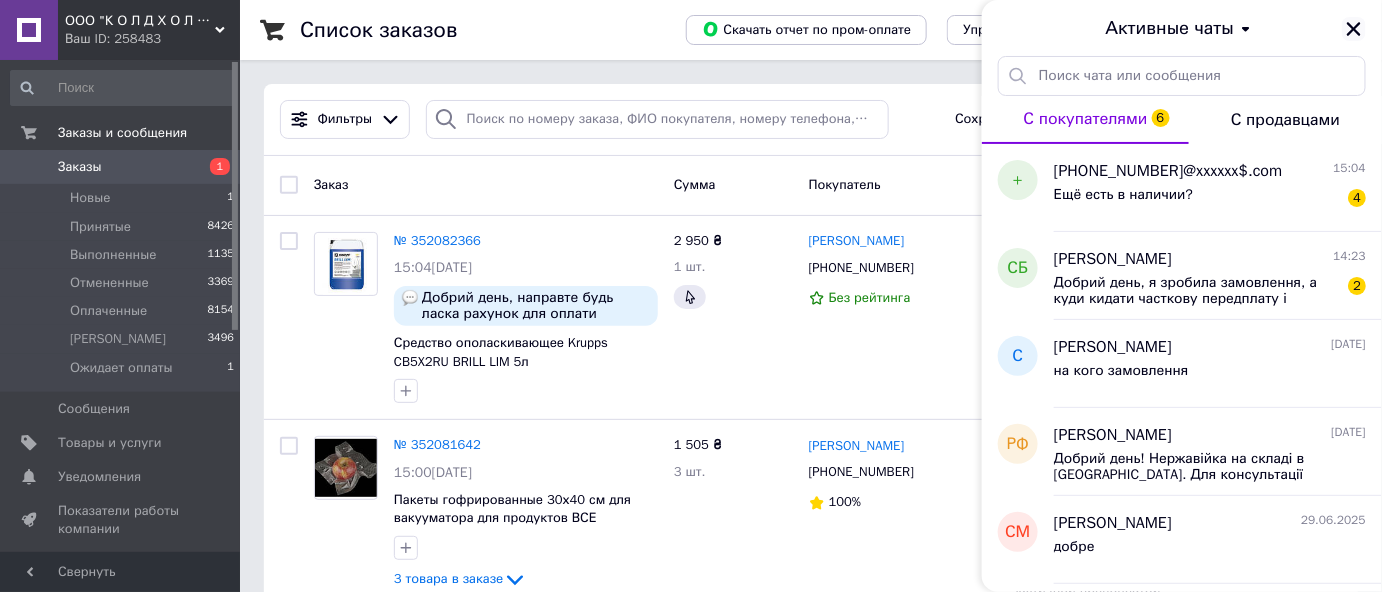 click 